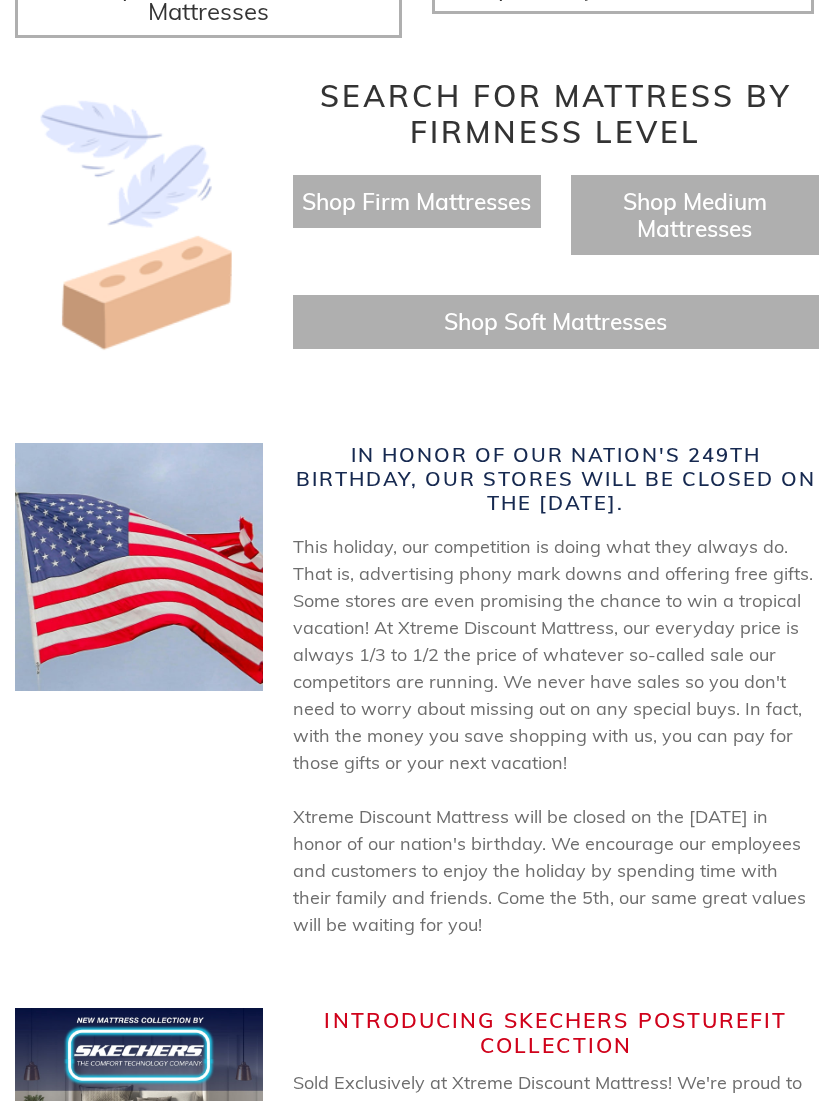 scroll, scrollTop: 854, scrollLeft: 0, axis: vertical 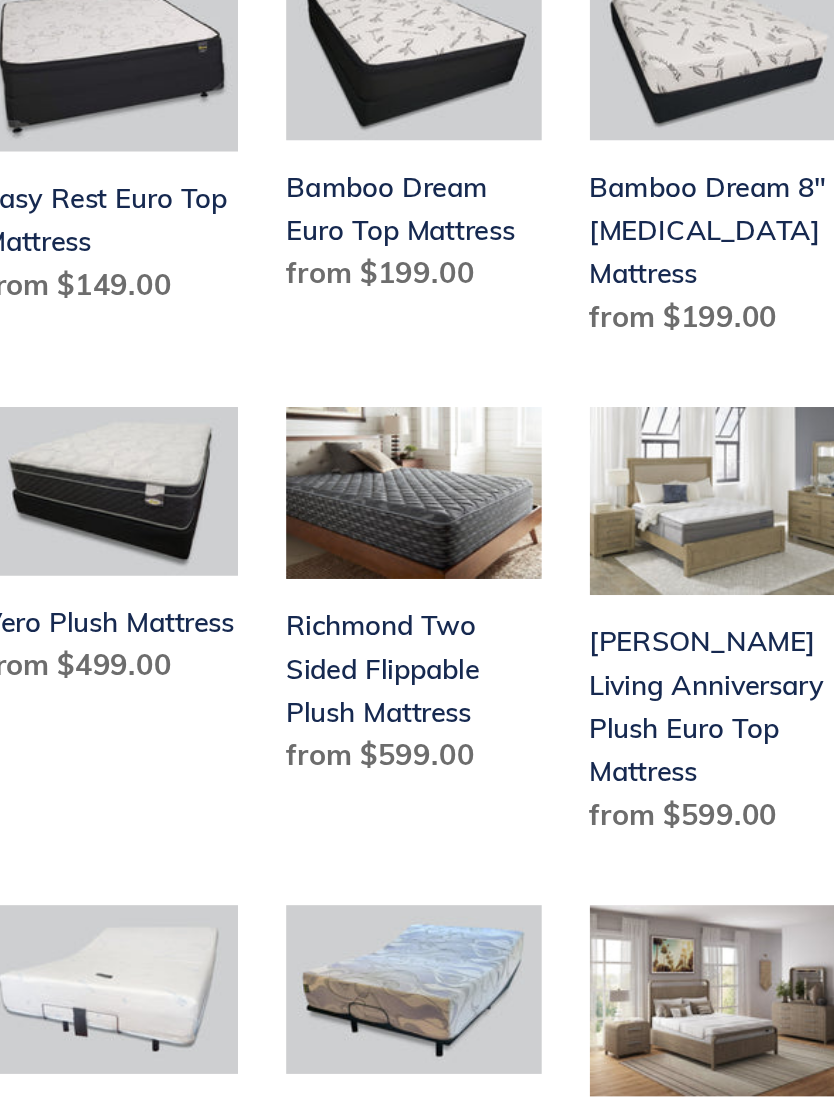 click on "Richmond Two Sided Flippable Plush Mattress" at bounding box center [511, 763] 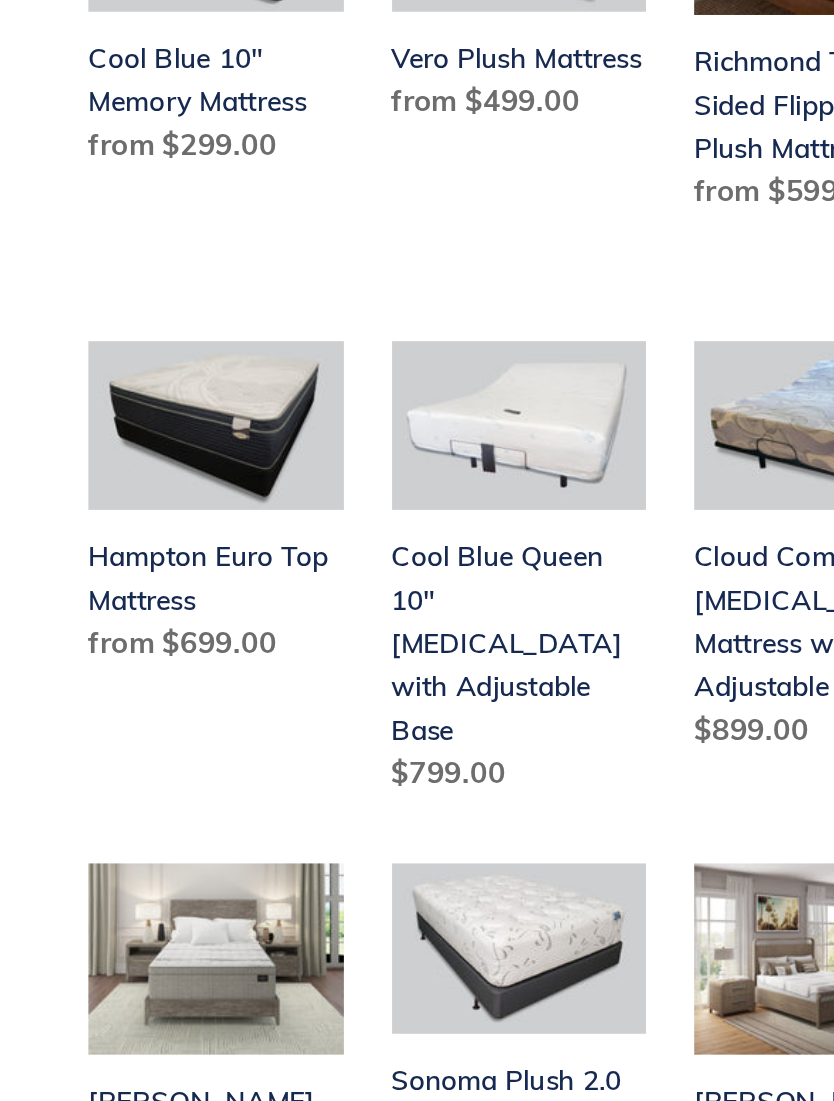 scroll, scrollTop: 661, scrollLeft: 0, axis: vertical 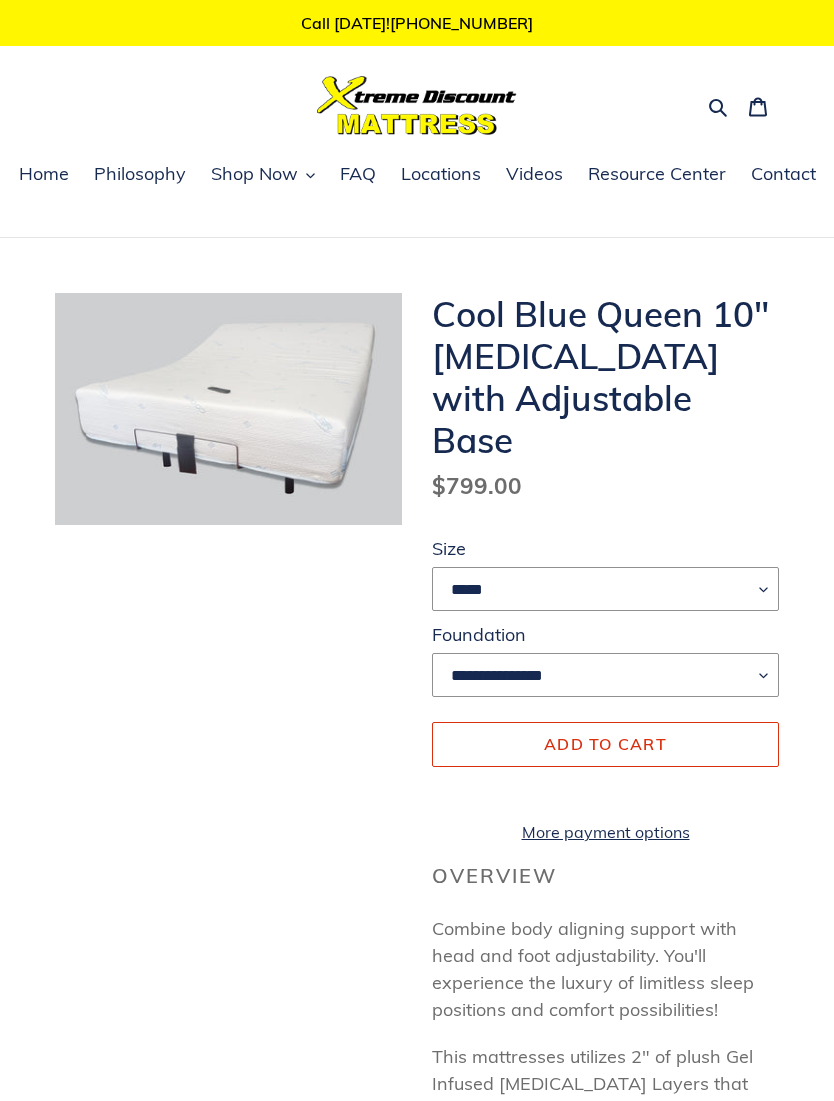 click on "Shop Now" at bounding box center (254, 174) 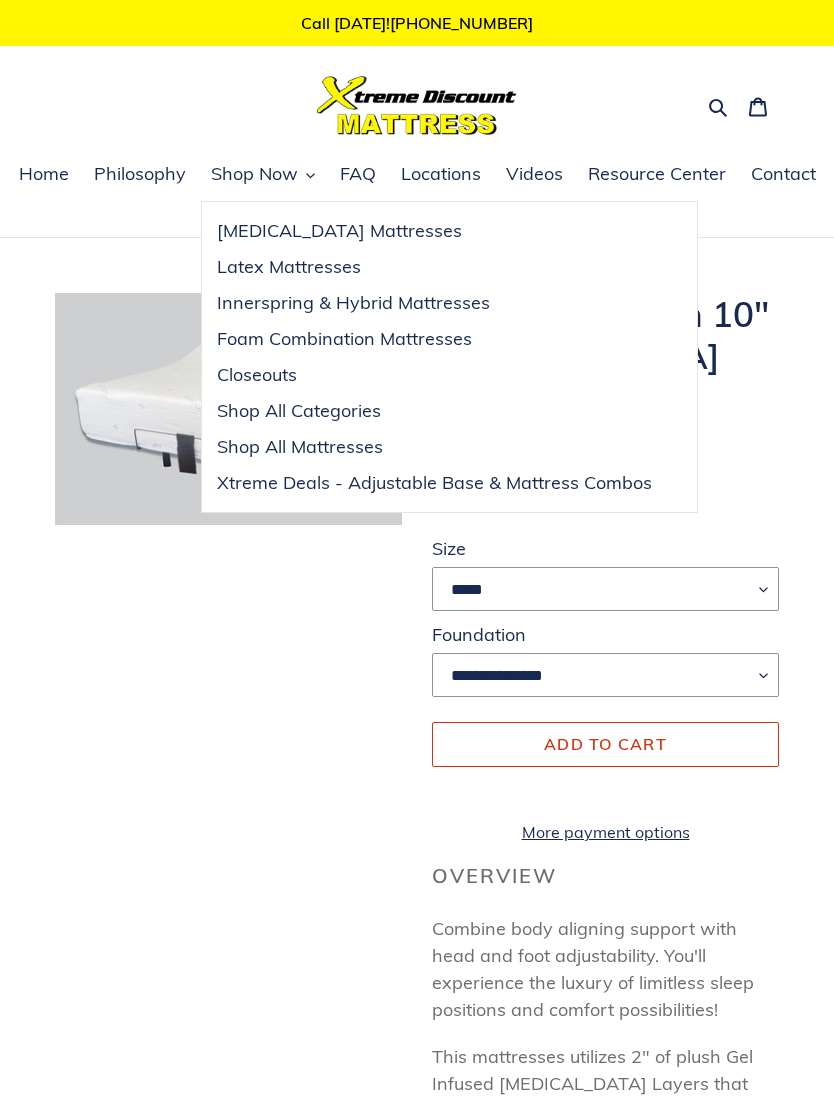 click on "[MEDICAL_DATA] Mattresses" at bounding box center (339, 231) 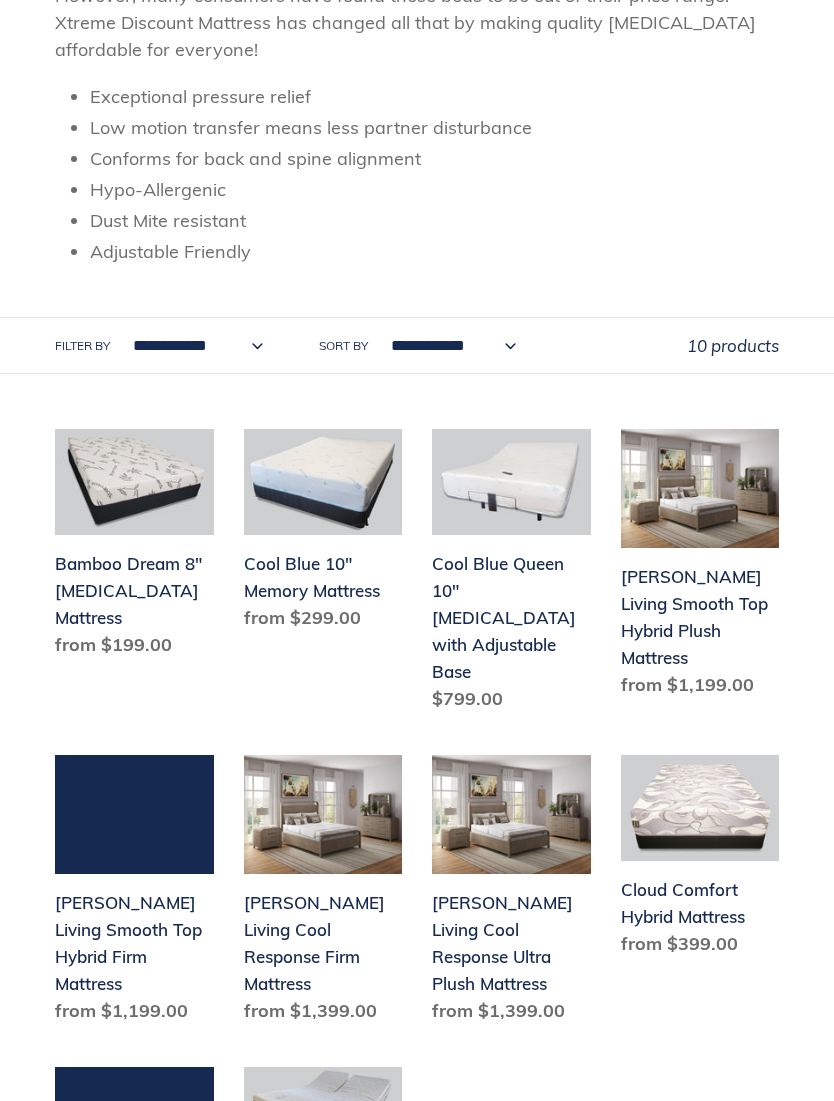 scroll, scrollTop: 533, scrollLeft: 0, axis: vertical 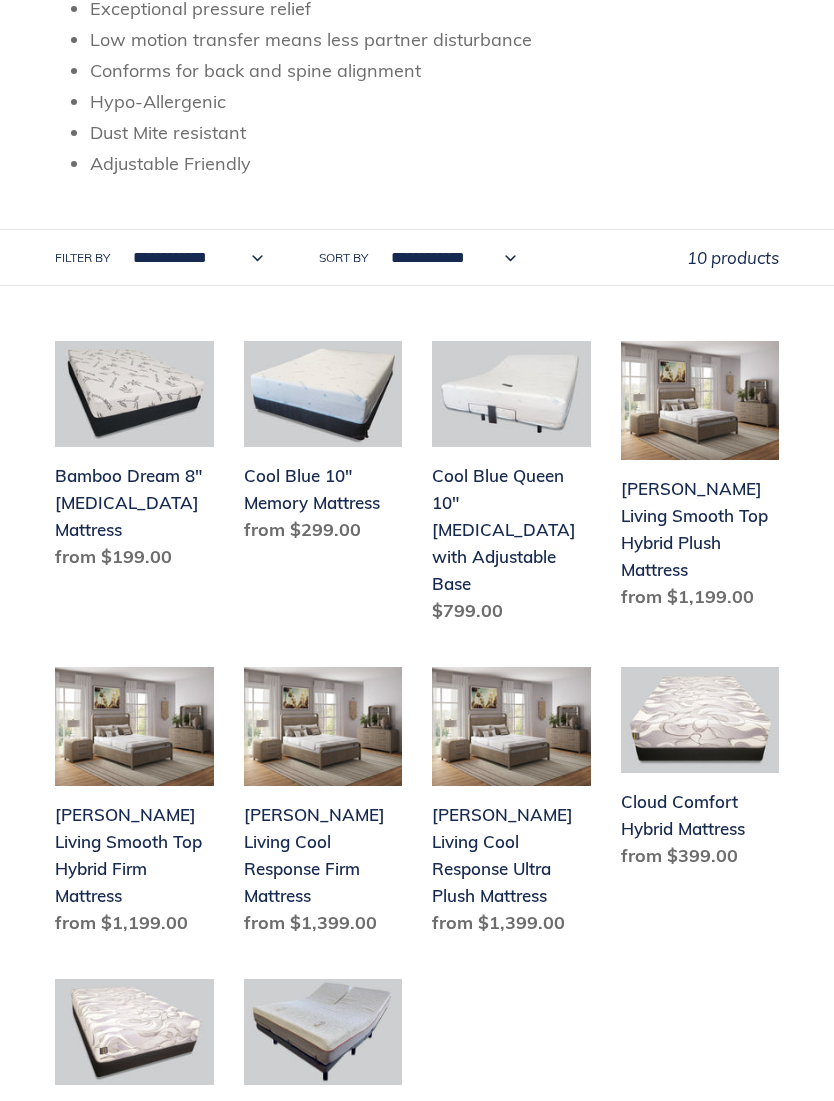 click on "Cool Blue 10" Memory Mattress" at bounding box center (323, 446) 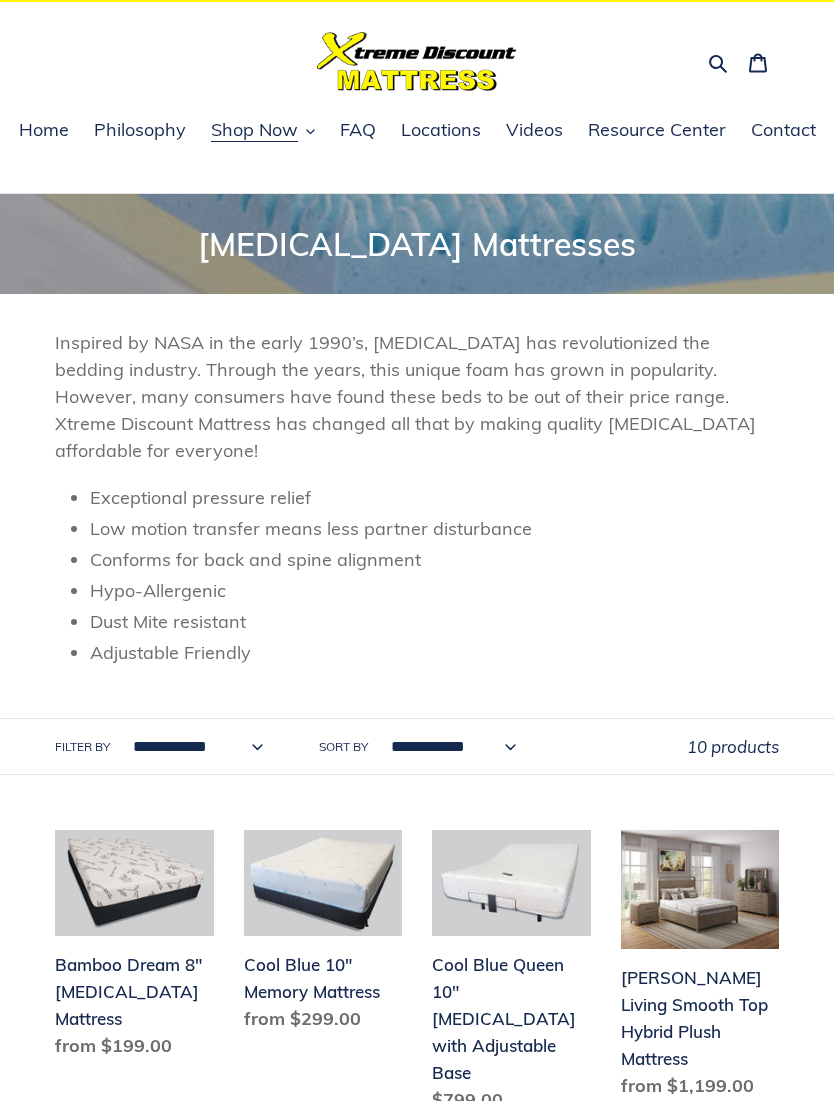 scroll, scrollTop: 0, scrollLeft: 0, axis: both 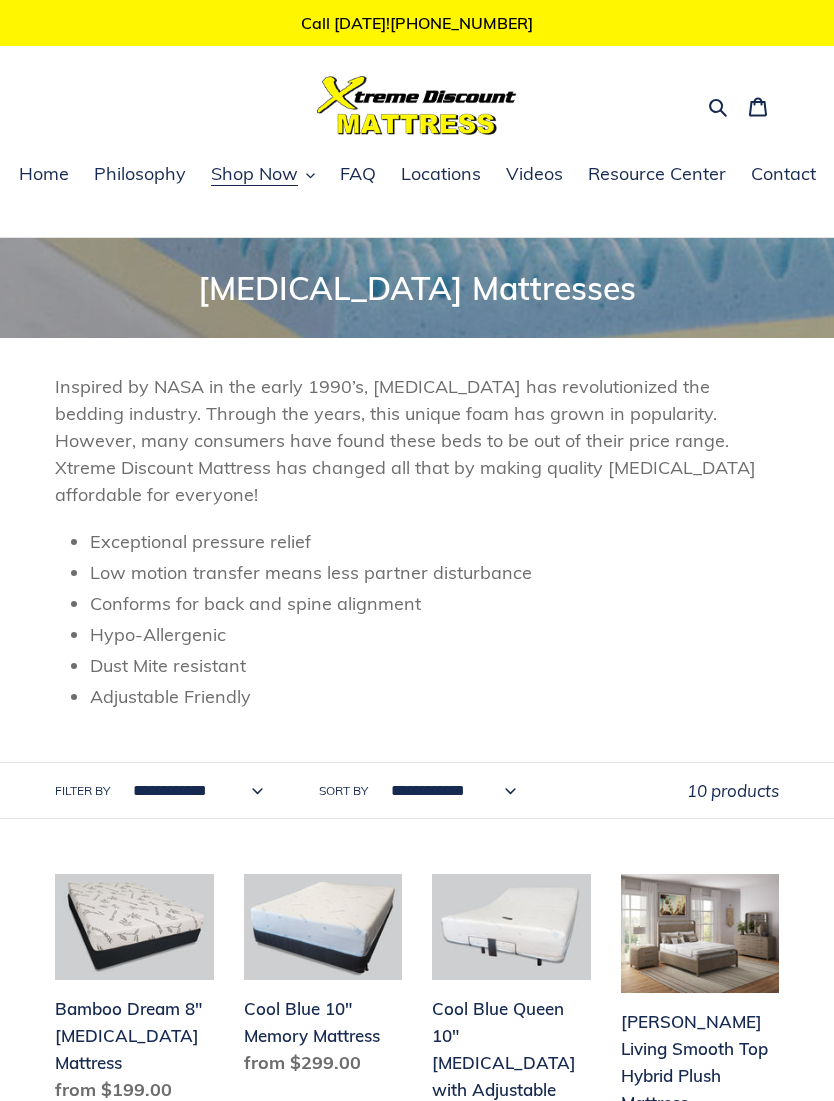 click on "Collection:
Memory Foam Mattresses" at bounding box center (417, 288) 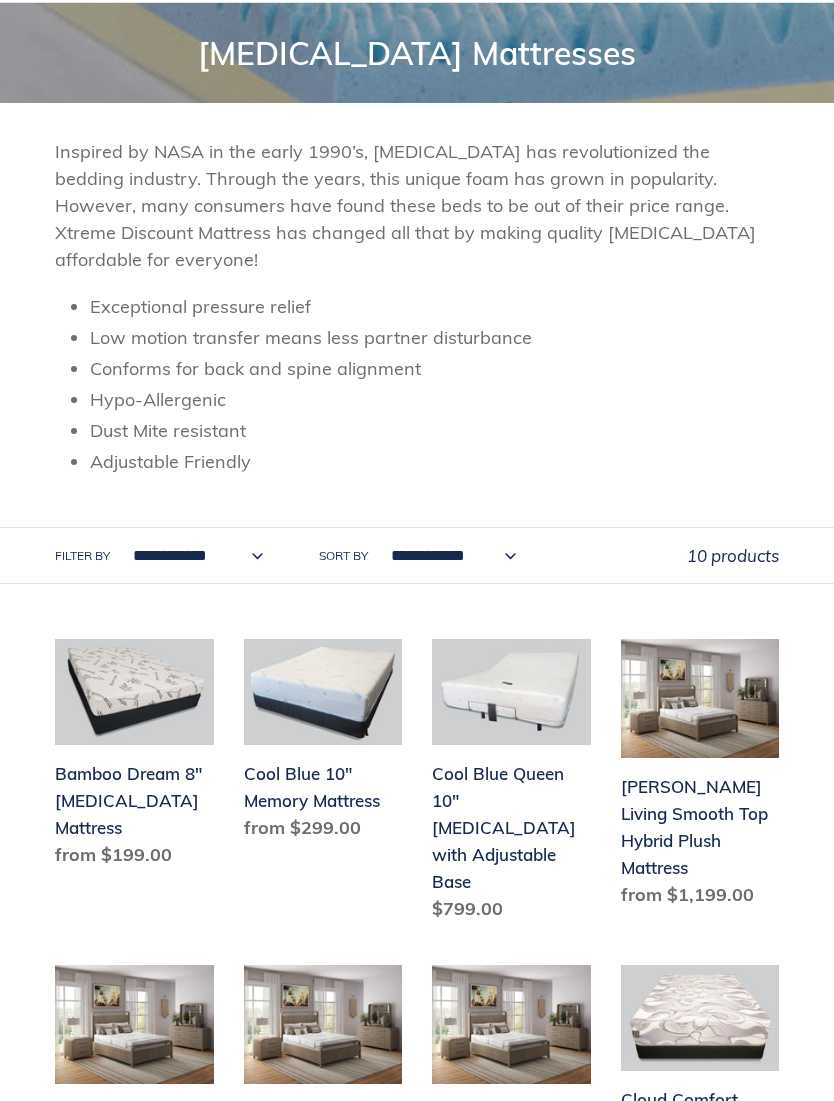 scroll, scrollTop: 235, scrollLeft: 0, axis: vertical 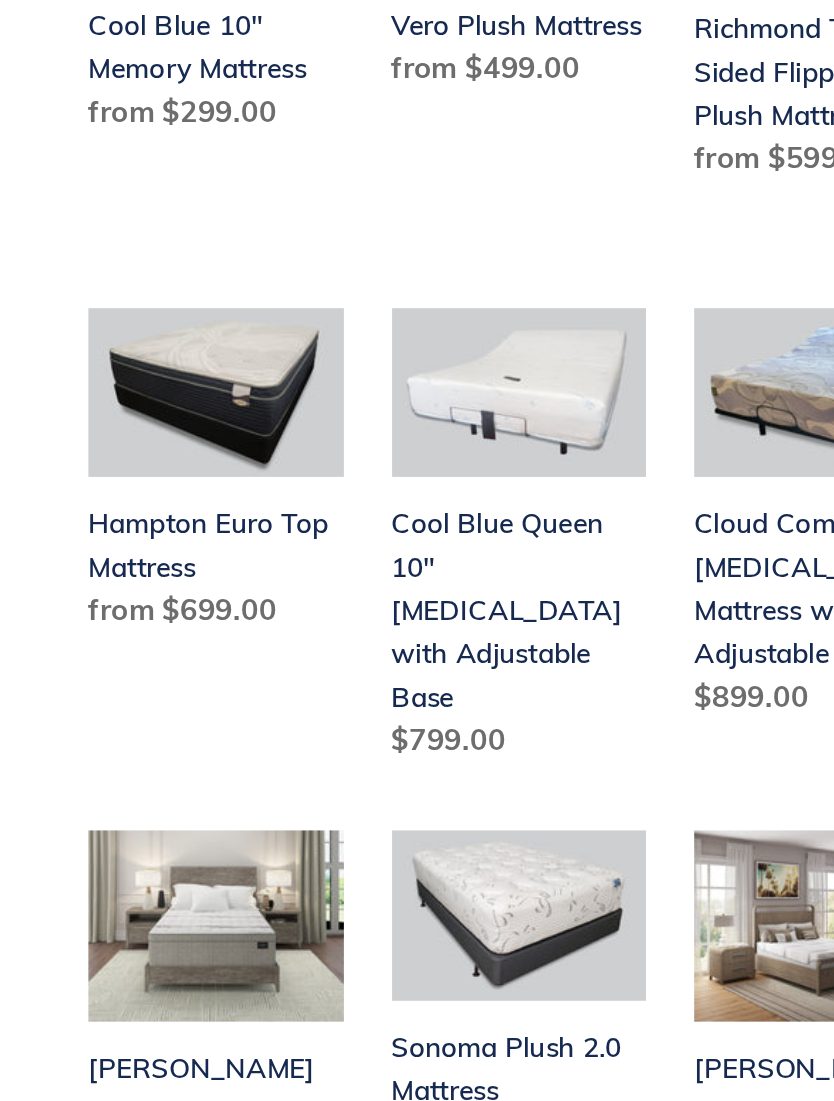 click on "Hampton Euro Top Mattress" at bounding box center [134, 688] 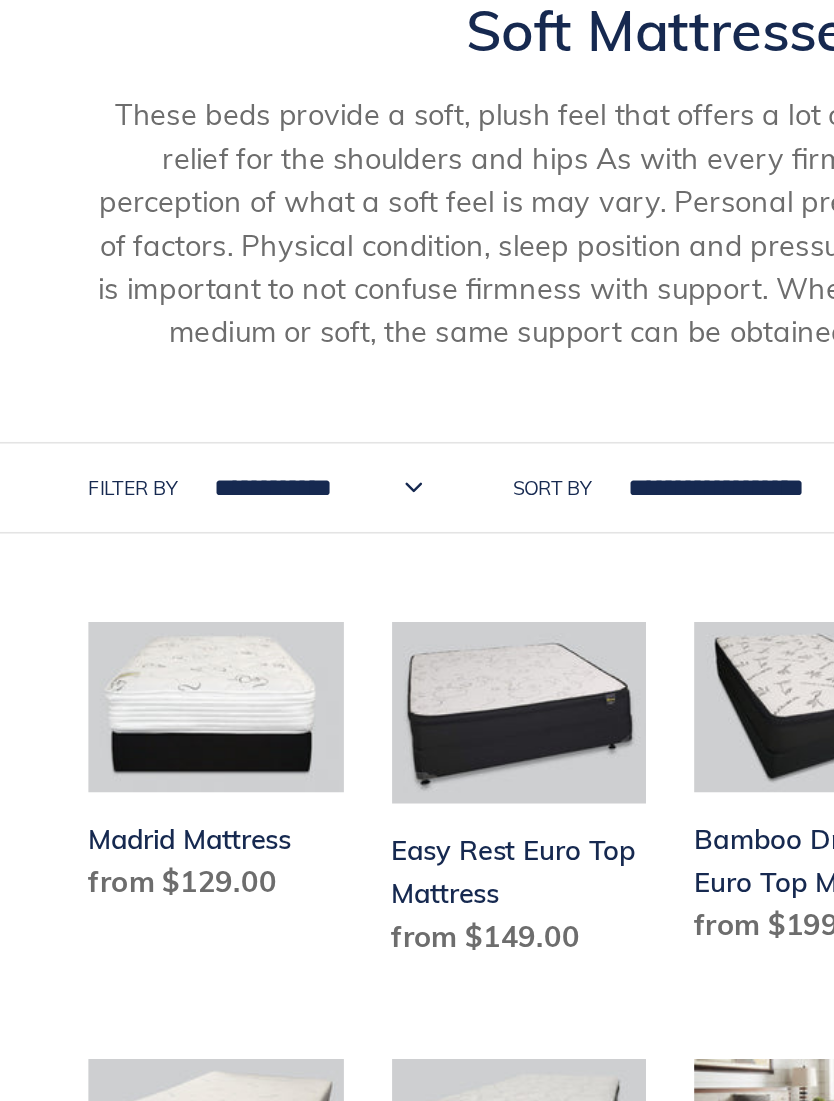 scroll, scrollTop: 294, scrollLeft: 0, axis: vertical 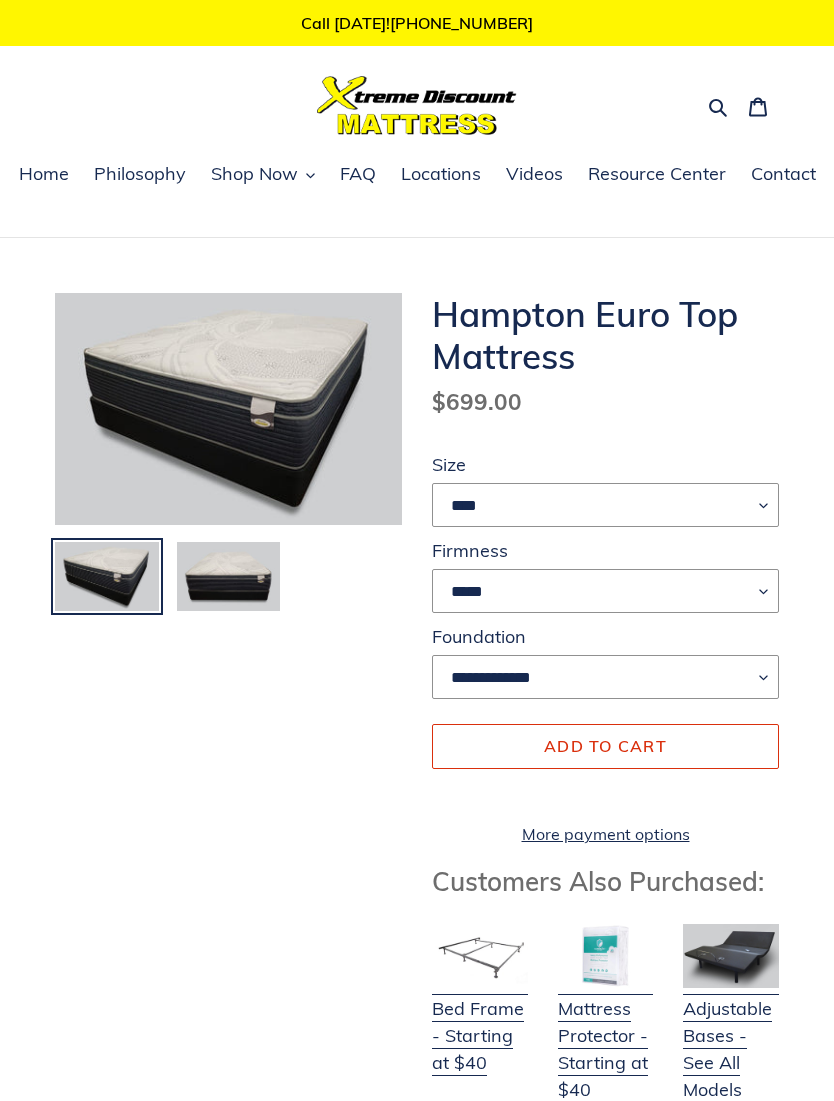 click at bounding box center (229, 576) 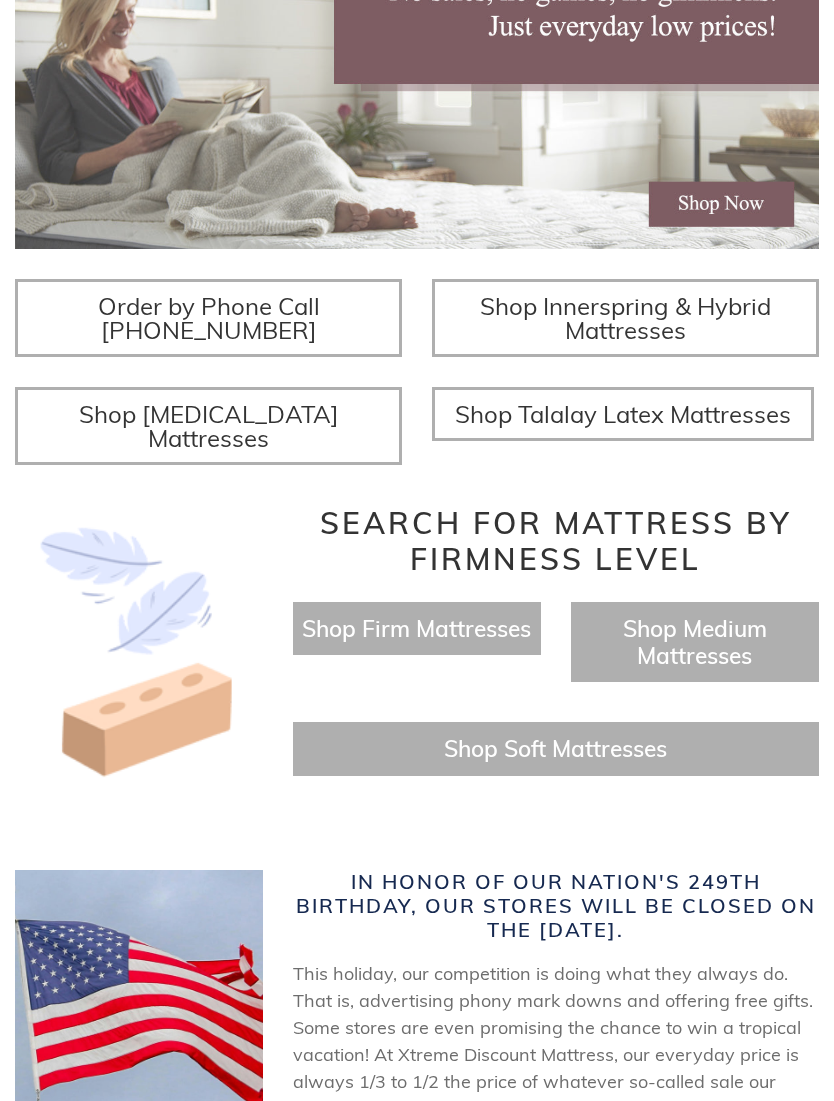 scroll, scrollTop: 597, scrollLeft: 0, axis: vertical 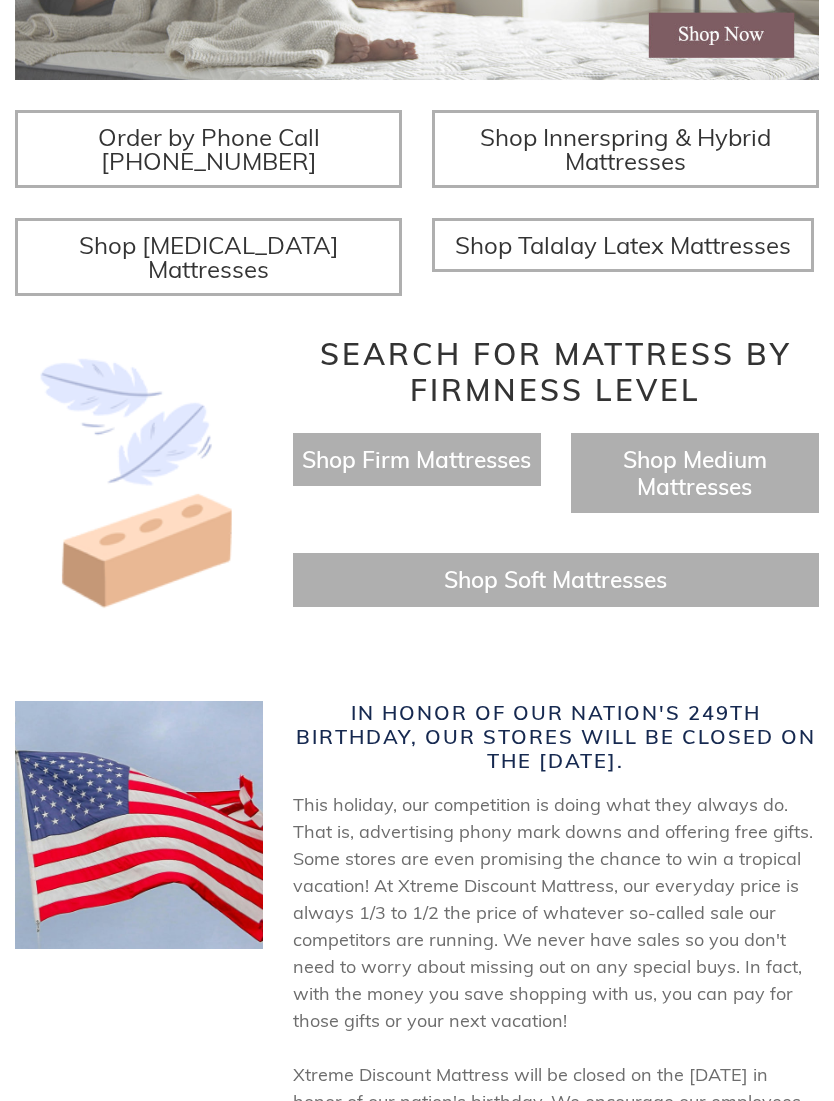 click on "Shop Soft Mattresses" at bounding box center [556, 579] 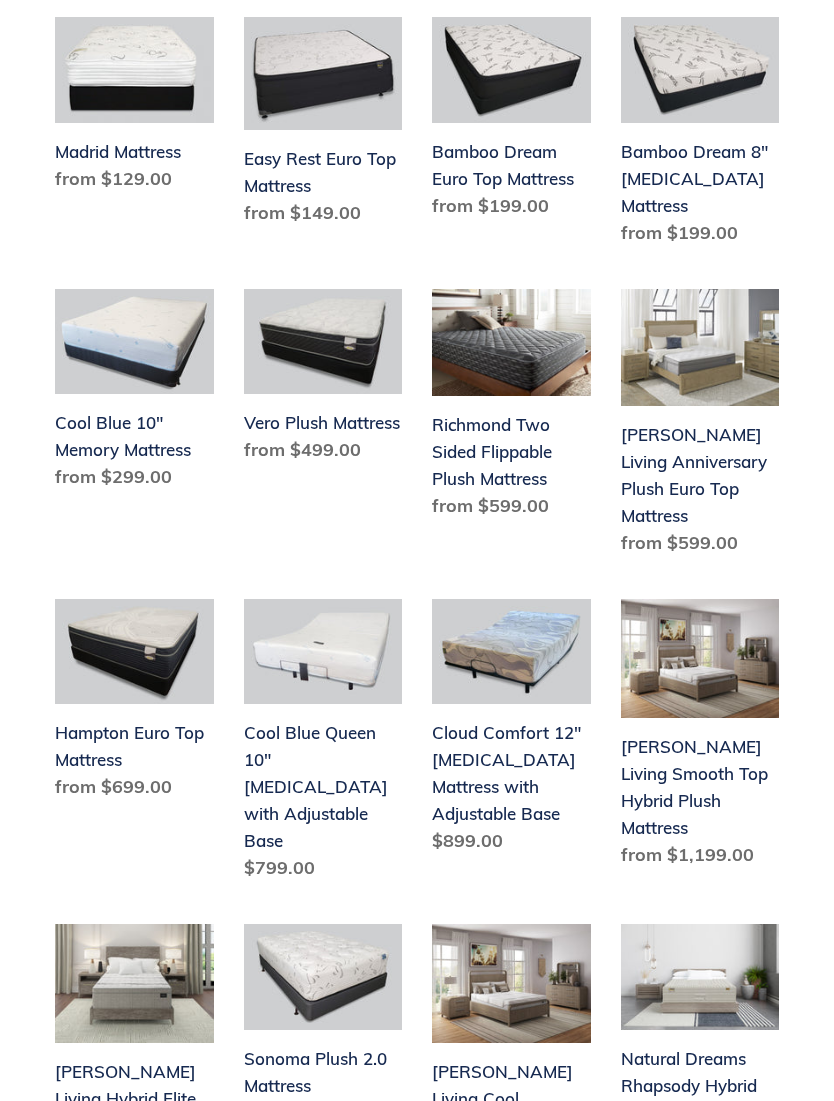 scroll, scrollTop: 666, scrollLeft: 0, axis: vertical 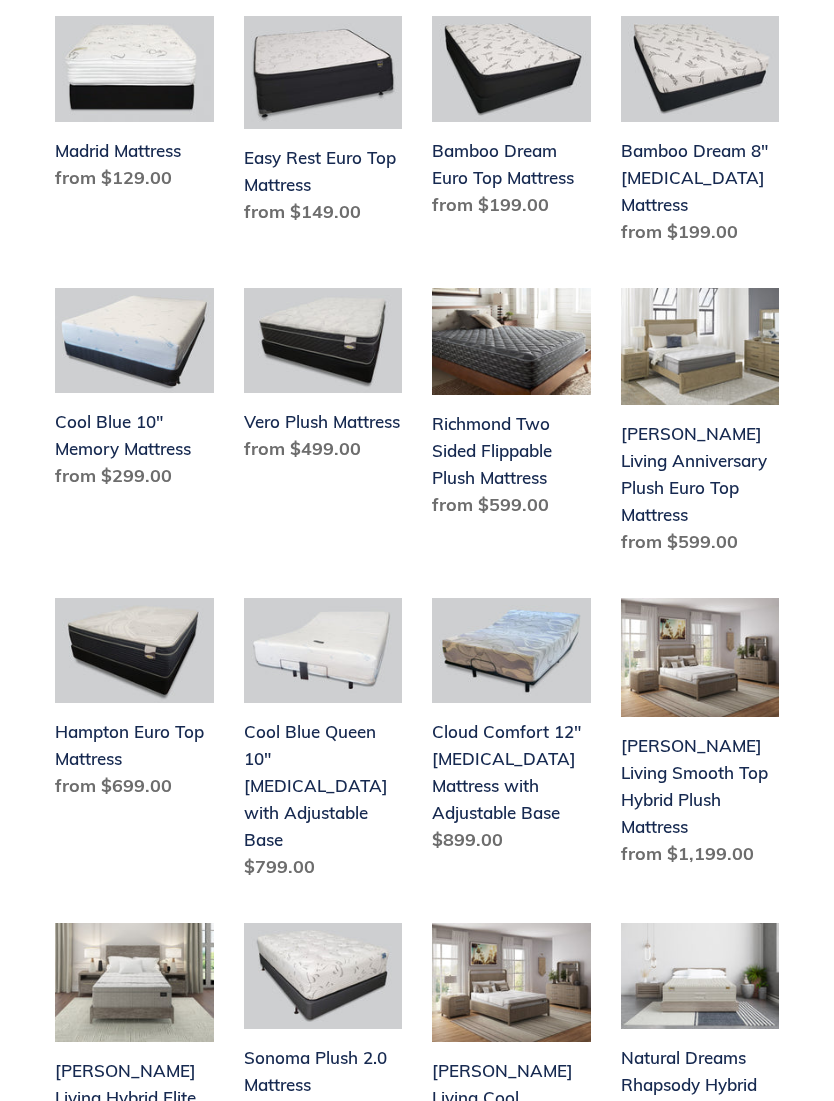 click on "Scott Living Anniversary Plush Euro Top Mattress" at bounding box center (700, 425) 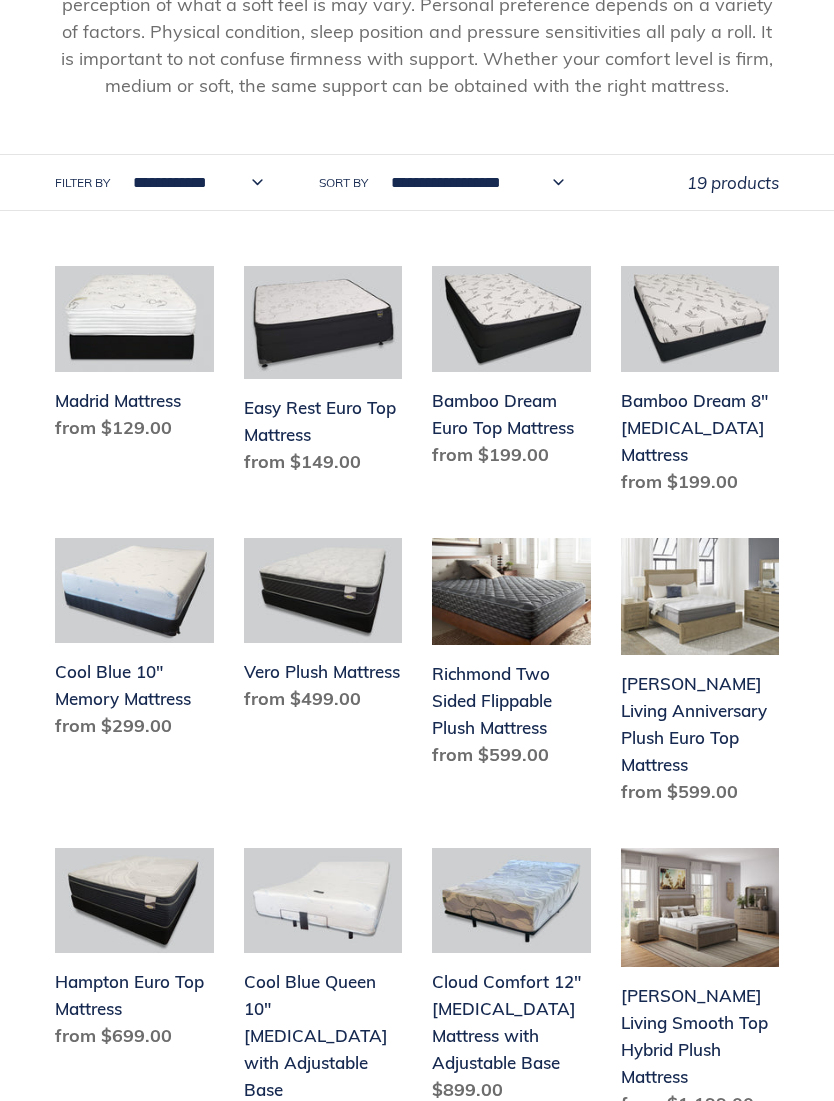 scroll, scrollTop: 419, scrollLeft: 0, axis: vertical 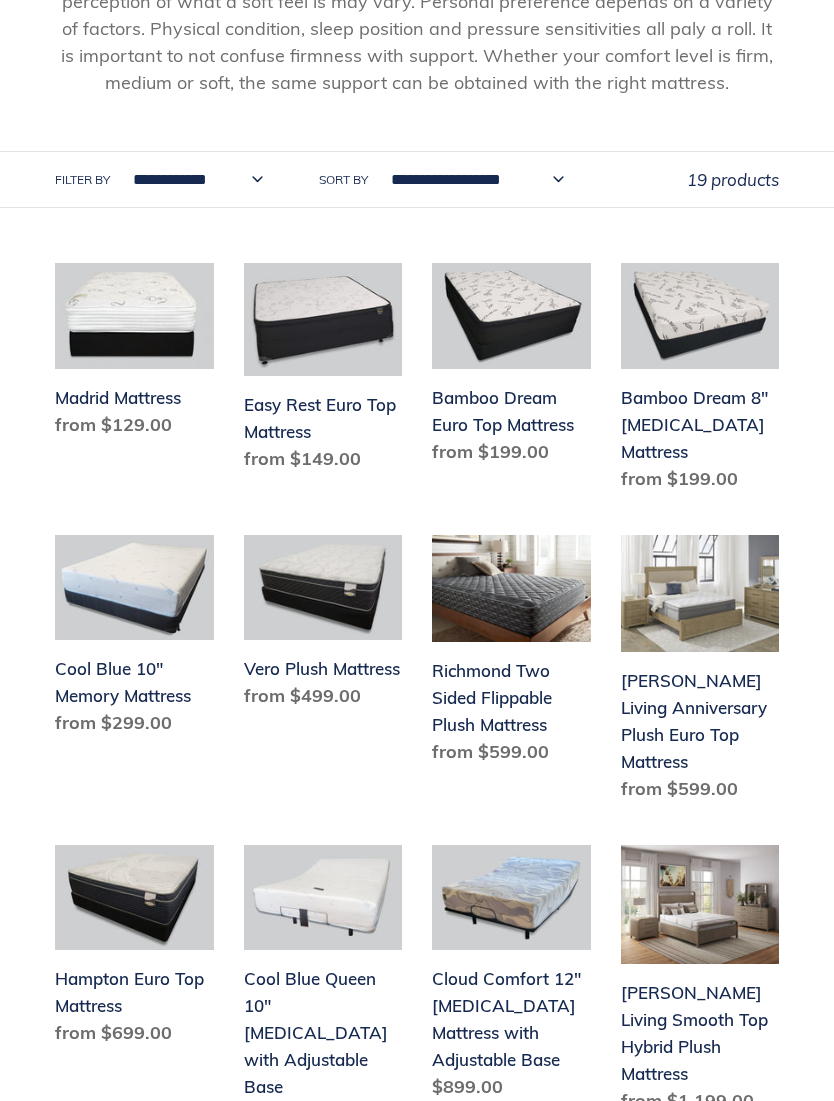 click on "Cool Blue 10" Memory Mattress" at bounding box center (134, 640) 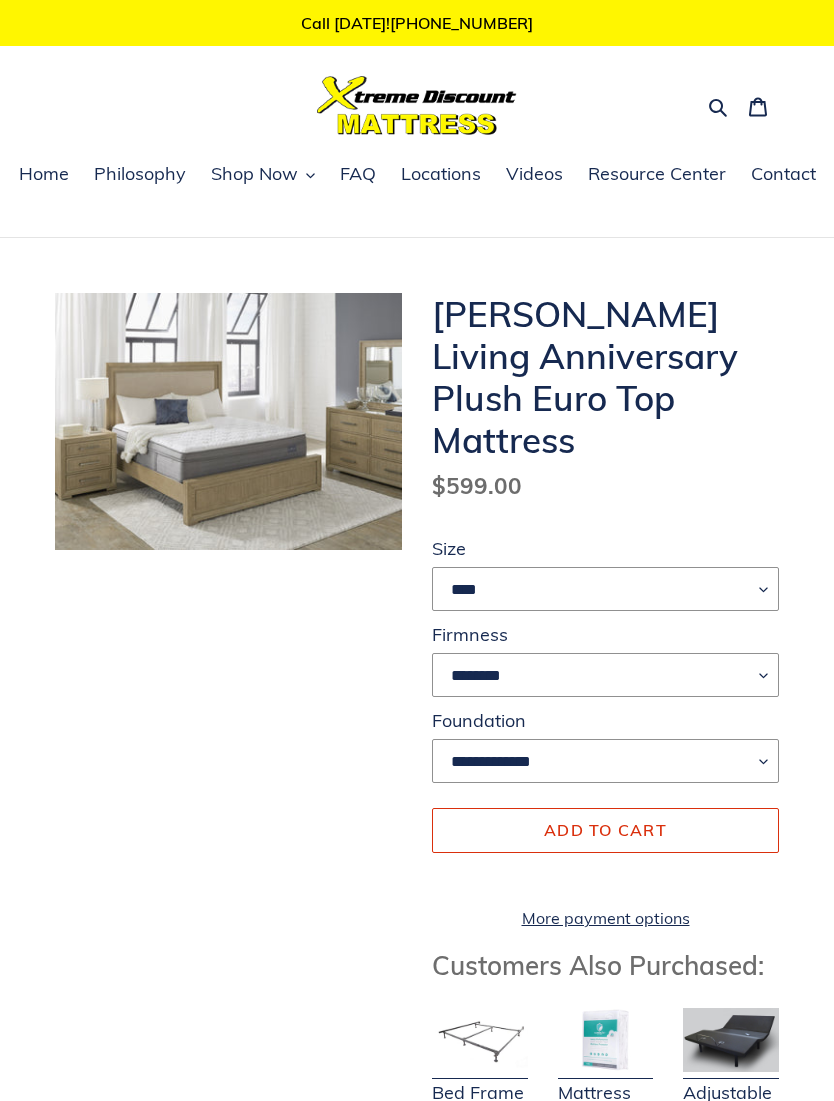 scroll, scrollTop: 0, scrollLeft: 0, axis: both 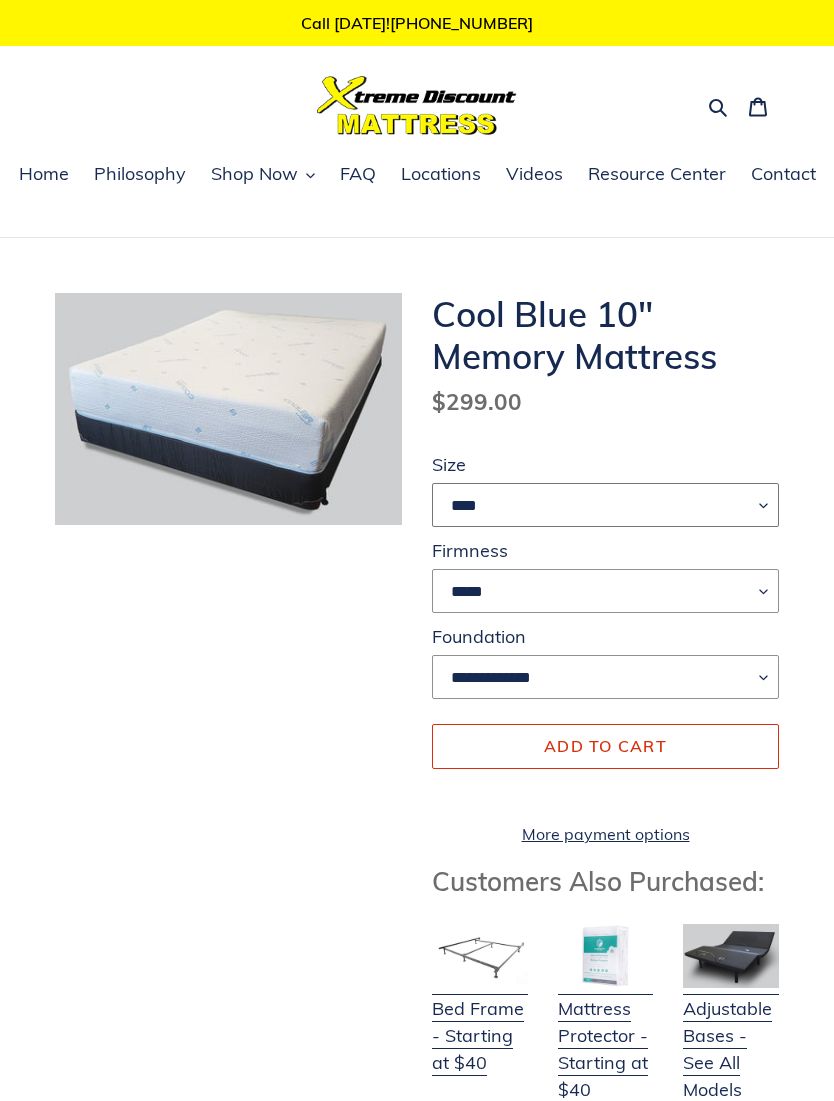 click on "**** ******* **** ***** ****" at bounding box center [605, 505] 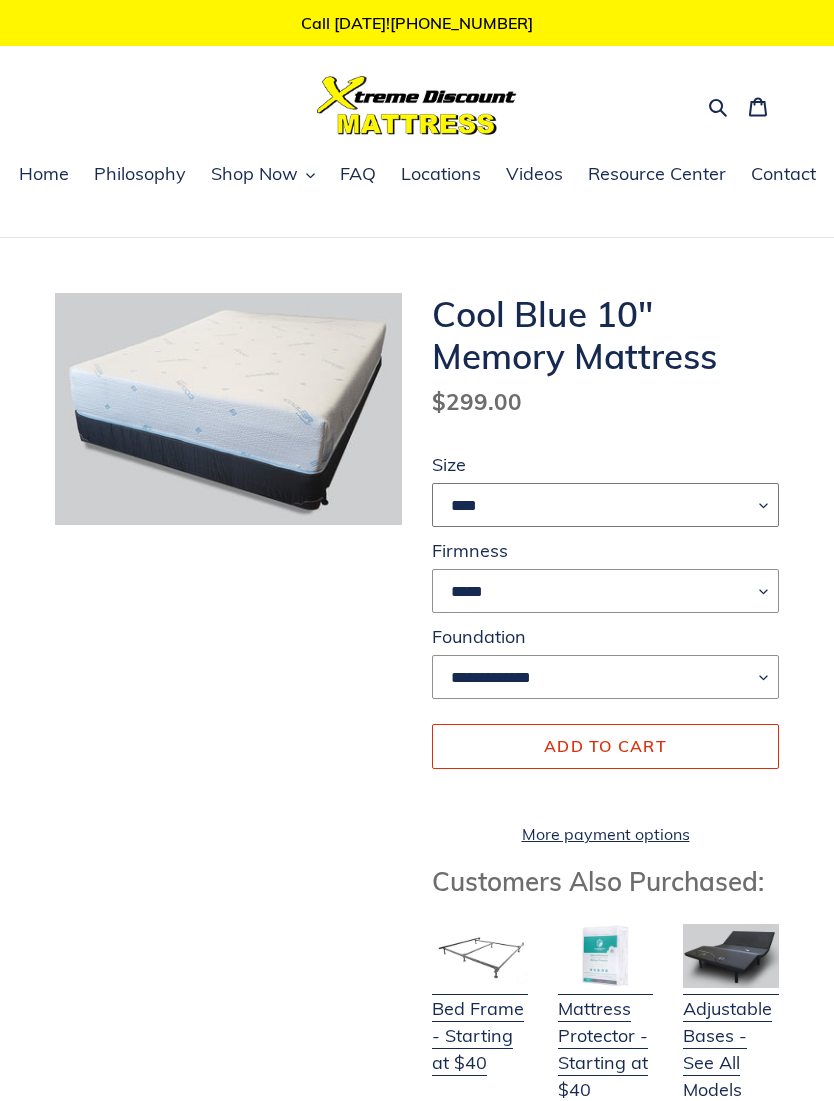 select on "****" 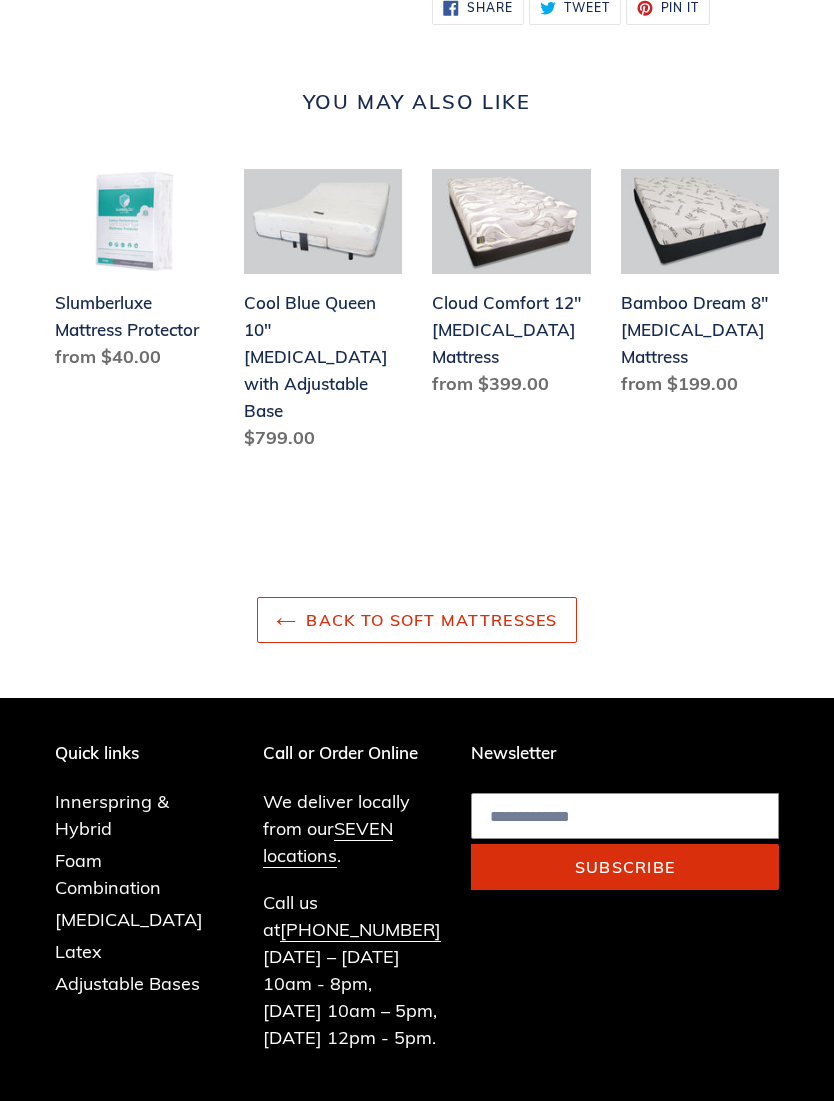 scroll, scrollTop: 1922, scrollLeft: 0, axis: vertical 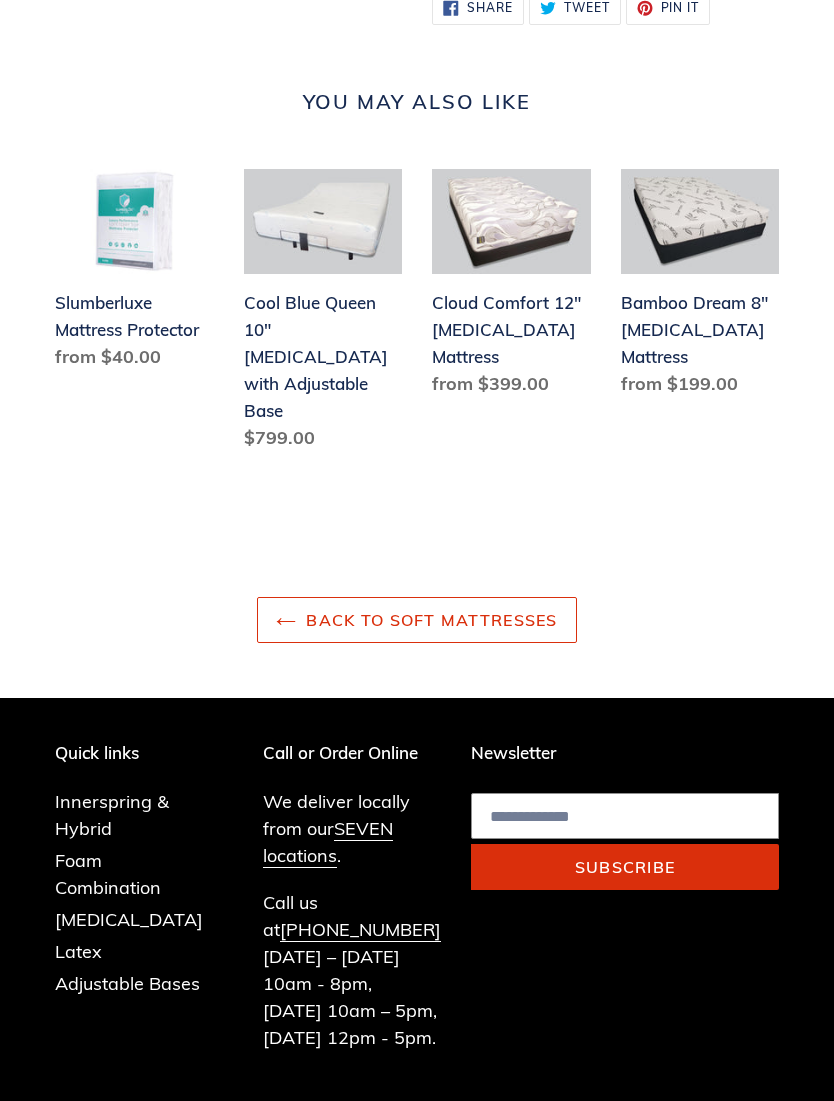 click on "Cloud Comfort 12" [MEDICAL_DATA] Mattress" at bounding box center [511, 287] 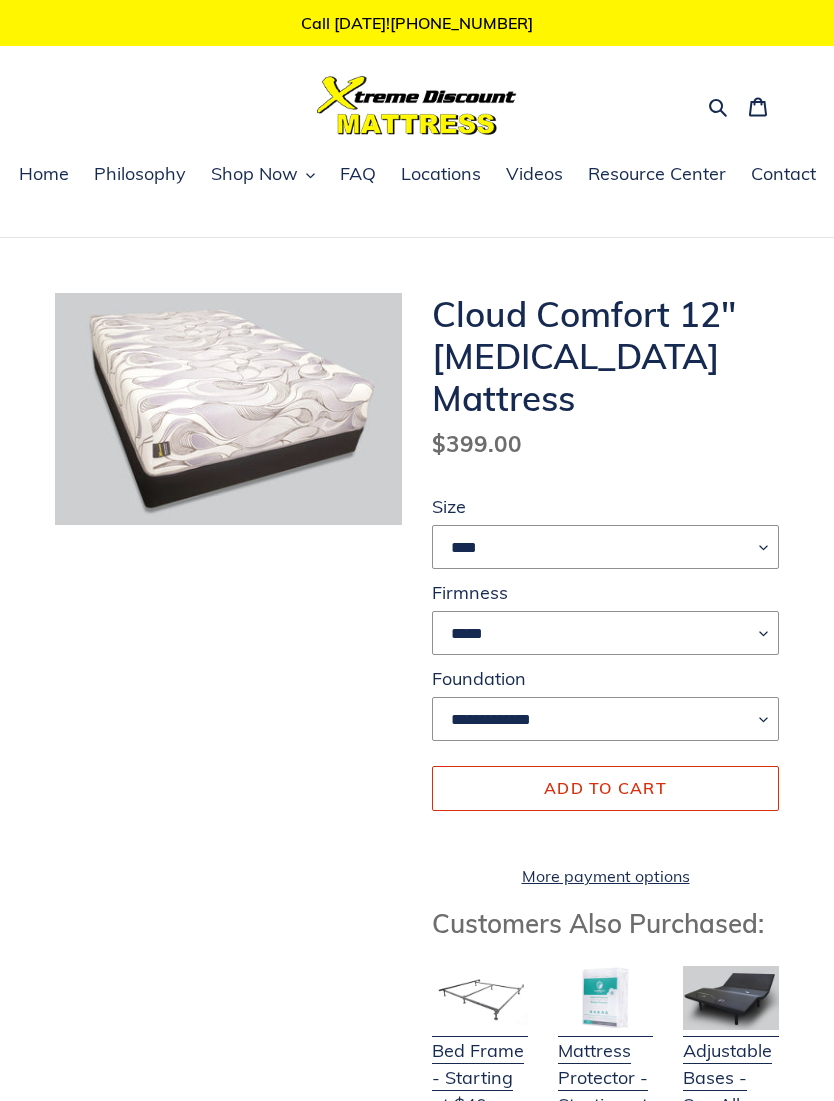 scroll, scrollTop: 0, scrollLeft: 0, axis: both 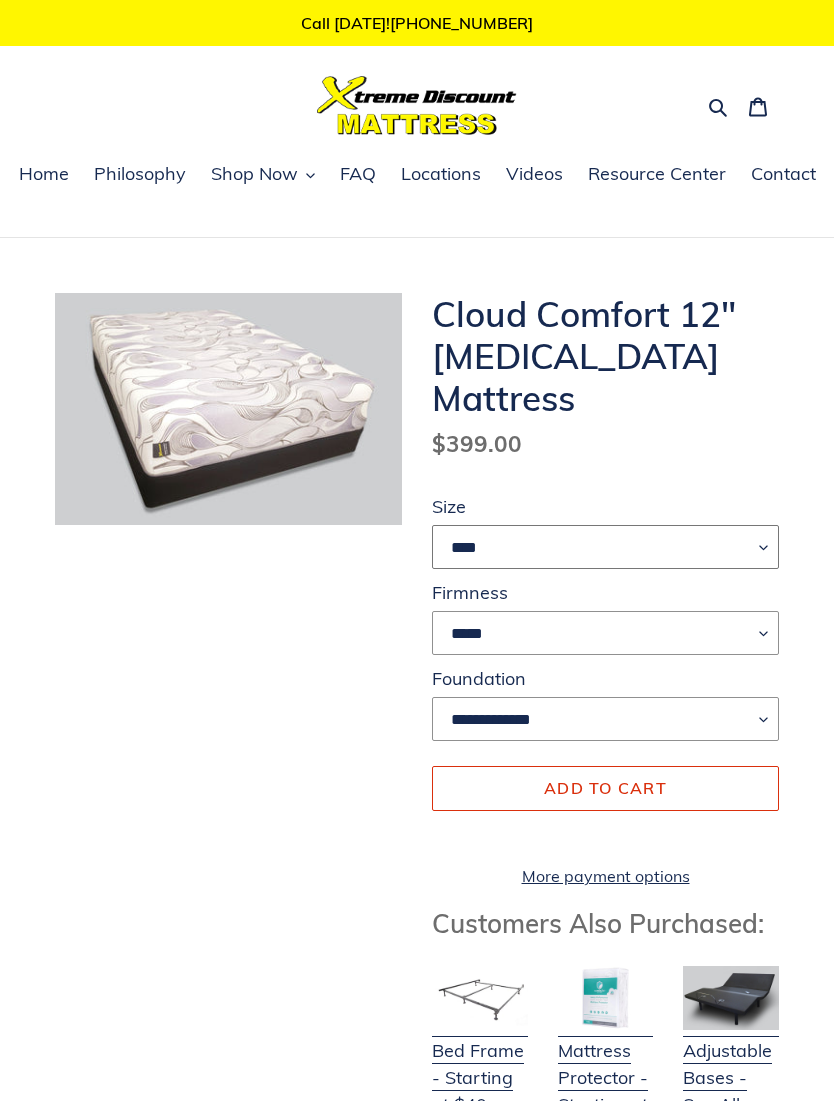 select on "****" 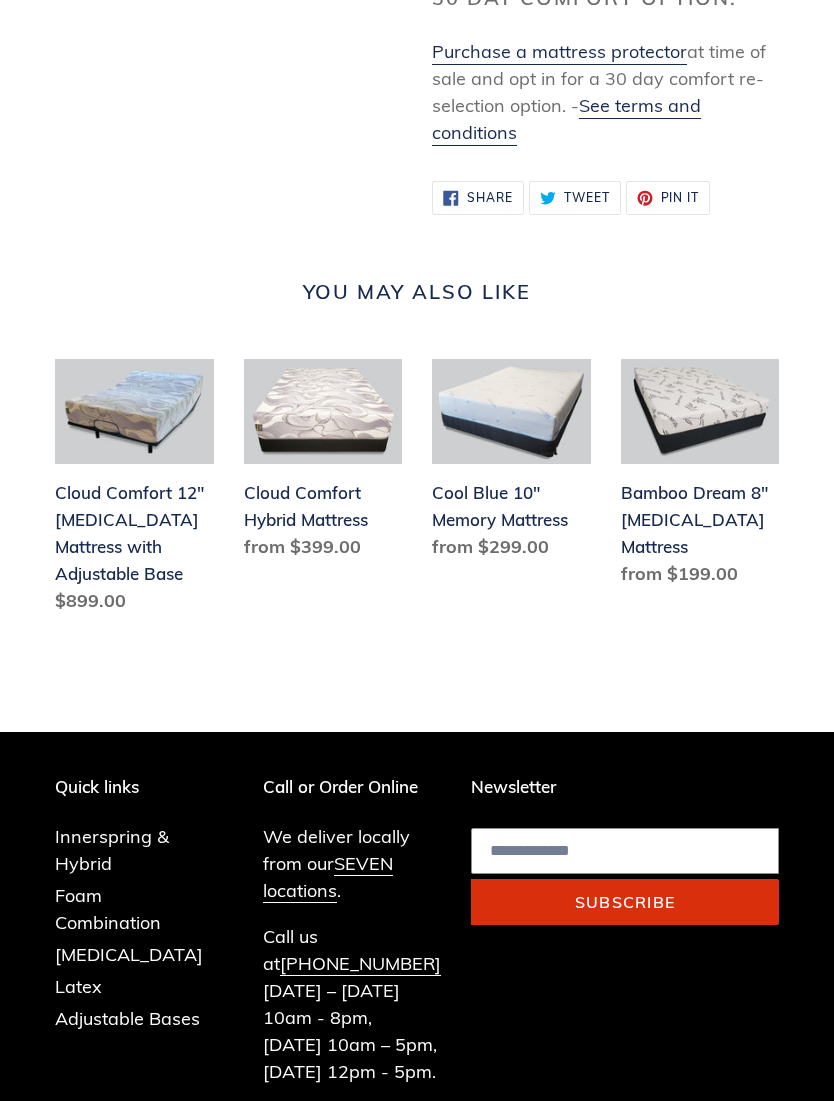 scroll, scrollTop: 2258, scrollLeft: 0, axis: vertical 